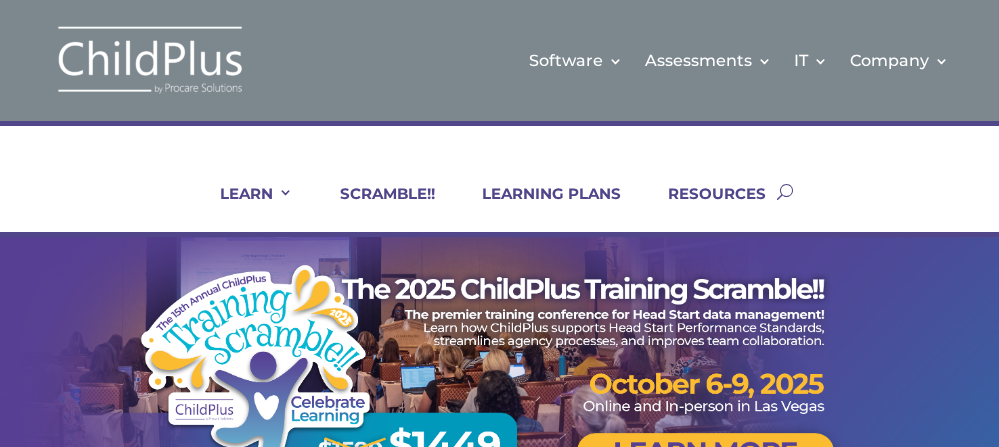 scroll, scrollTop: 0, scrollLeft: 0, axis: both 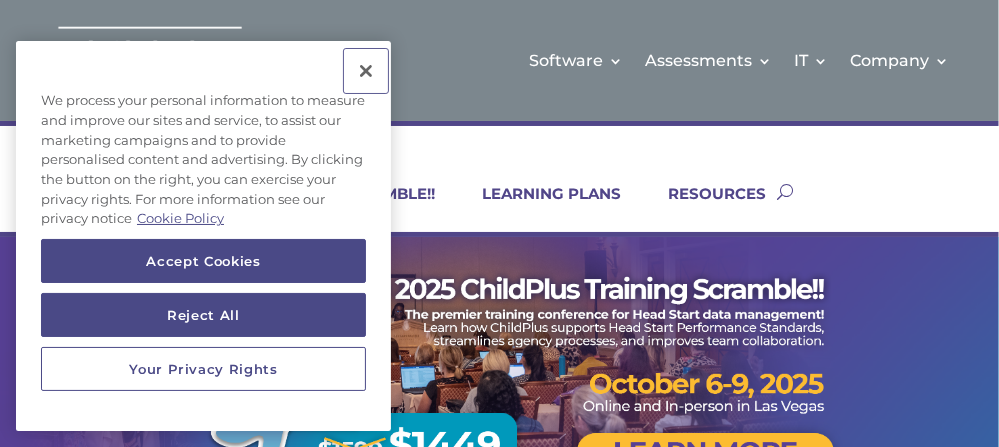 click at bounding box center (366, 71) 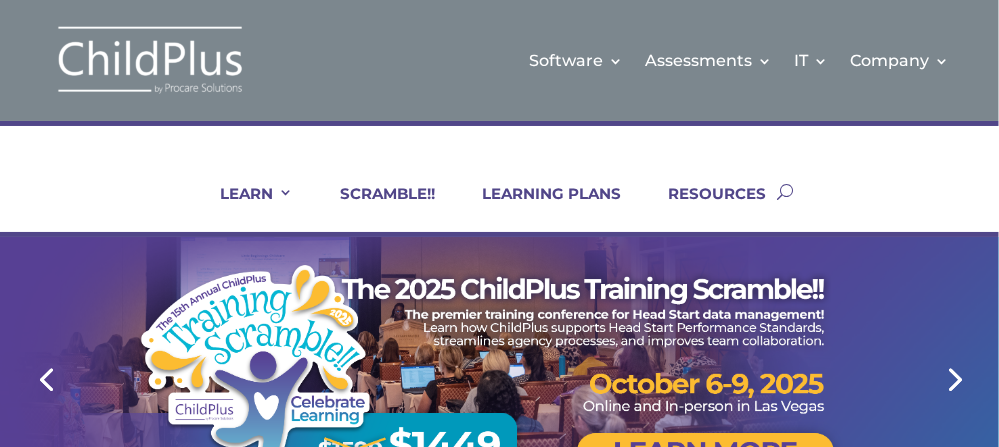 drag, startPoint x: 948, startPoint y: 186, endPoint x: 968, endPoint y: 273, distance: 89.26926 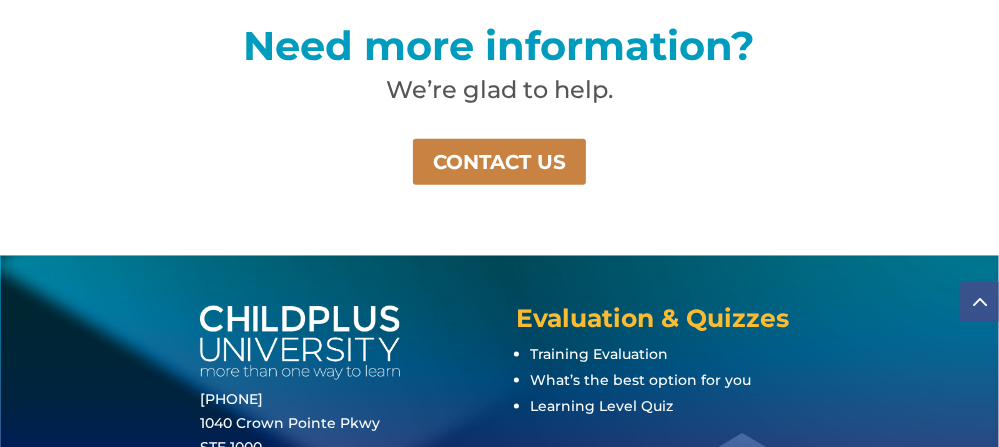 scroll, scrollTop: 1568, scrollLeft: 0, axis: vertical 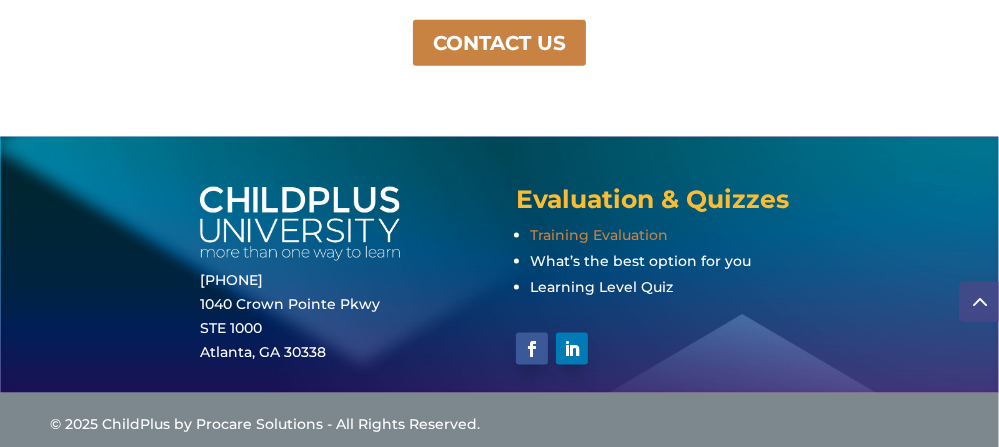 click on "Training Evaluation" at bounding box center (599, 235) 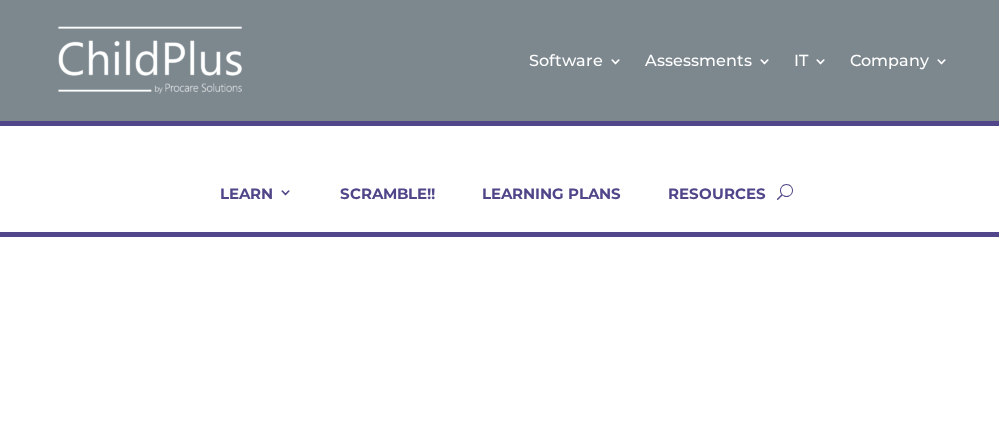 scroll, scrollTop: 0, scrollLeft: 0, axis: both 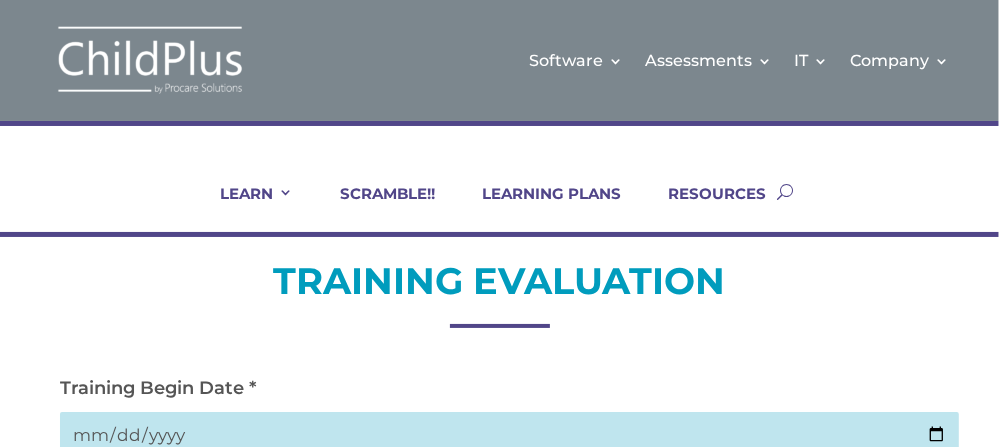 drag, startPoint x: 847, startPoint y: 301, endPoint x: 847, endPoint y: 367, distance: 66 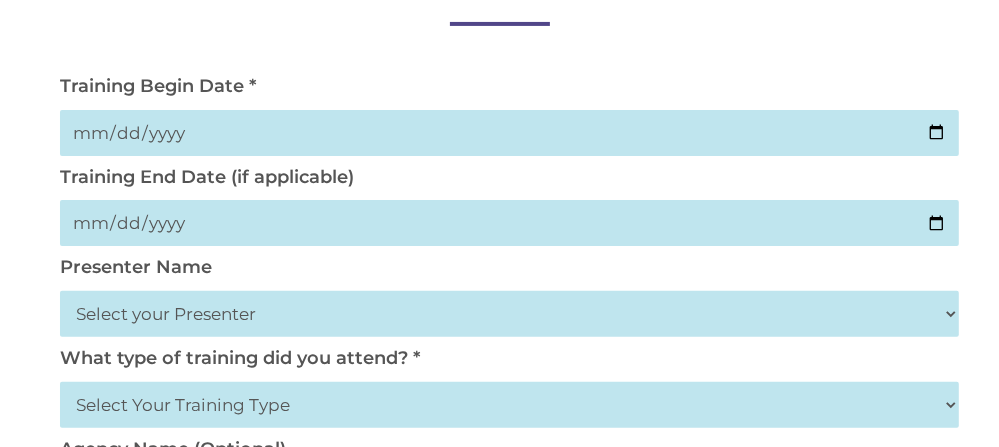 scroll, scrollTop: 300, scrollLeft: 0, axis: vertical 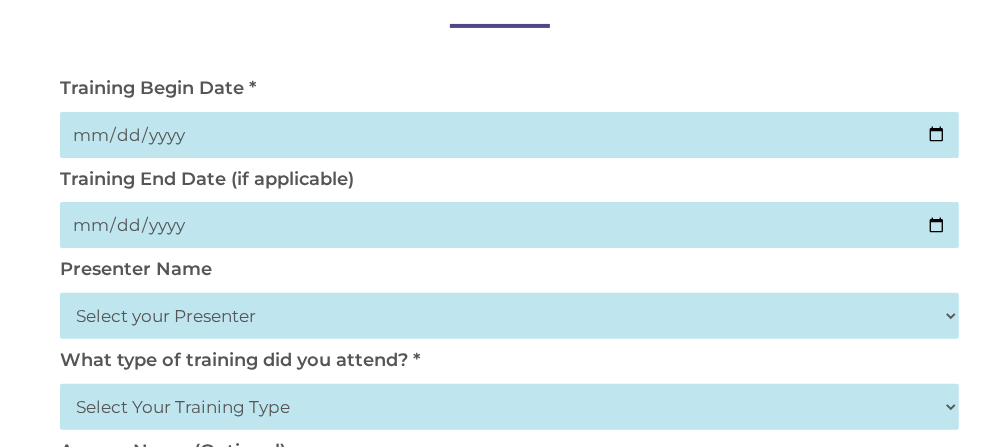 click at bounding box center (509, 135) 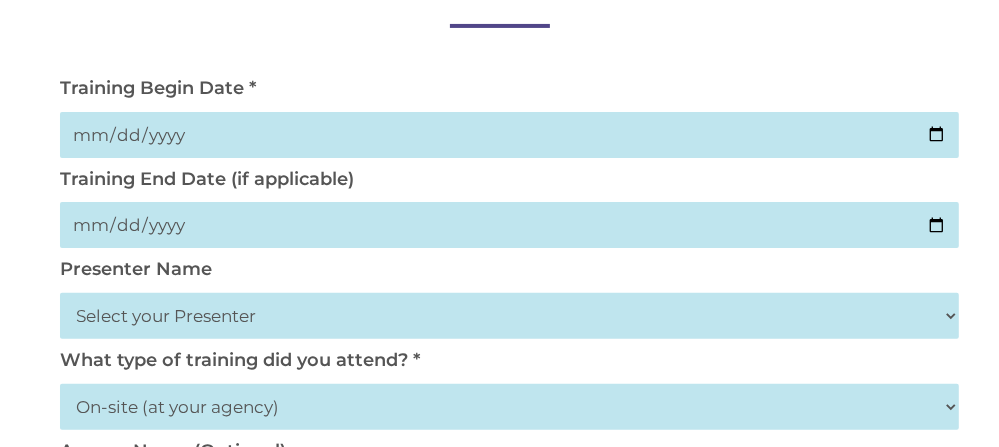 click on "Select Your Training Type
On-site (at your agency)
Virtual Visit
Live Group Webinar" at bounding box center [509, 407] 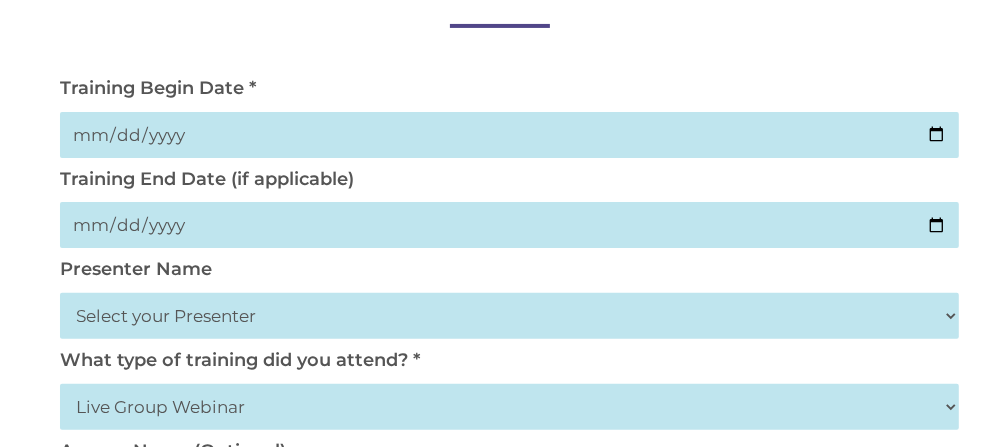 click on "Select Your Training Type
On-site (at your agency)
Virtual Visit
Live Group Webinar" at bounding box center (509, 407) 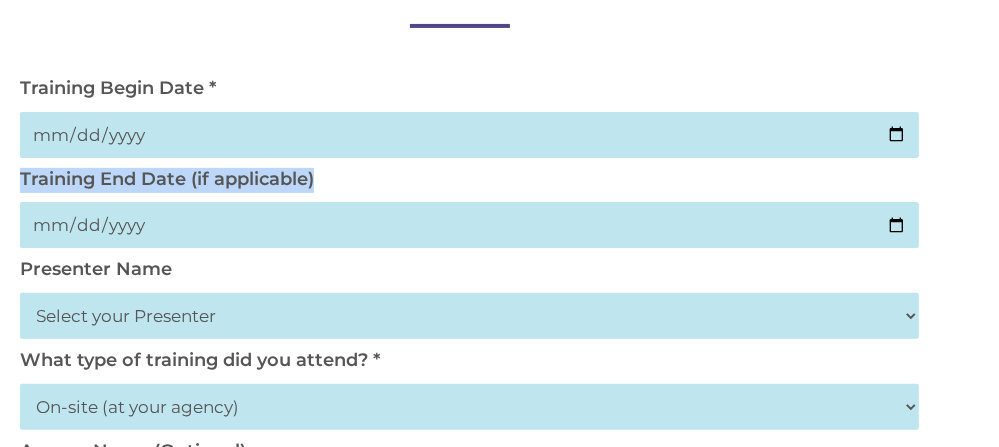 drag, startPoint x: 985, startPoint y: 132, endPoint x: 997, endPoint y: 244, distance: 112.64102 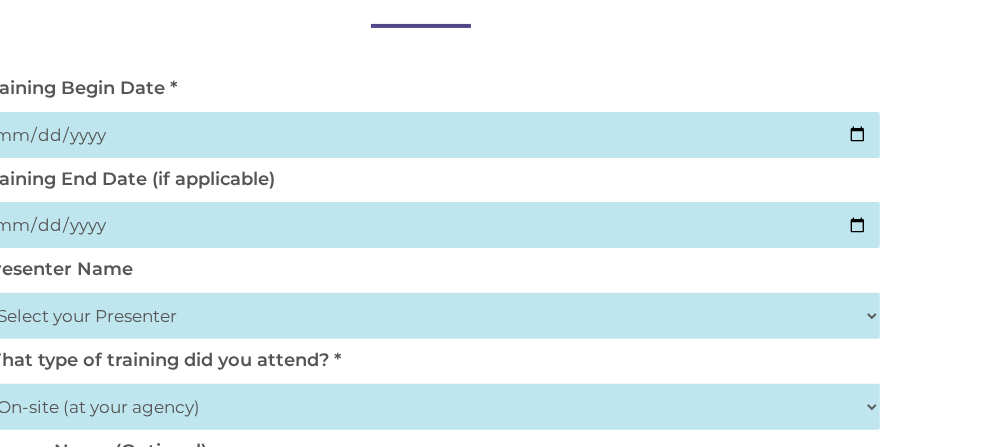 drag, startPoint x: 622, startPoint y: 36, endPoint x: 490, endPoint y: 24, distance: 132.54433 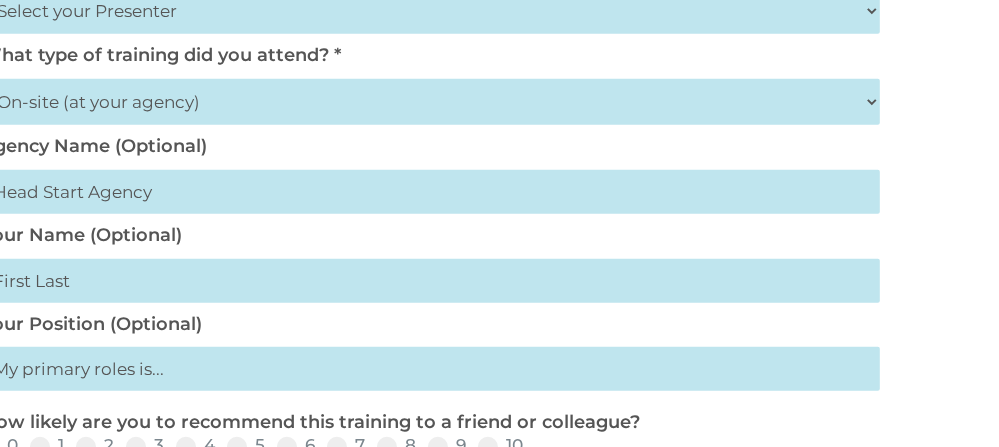 scroll, scrollTop: 607, scrollLeft: 0, axis: vertical 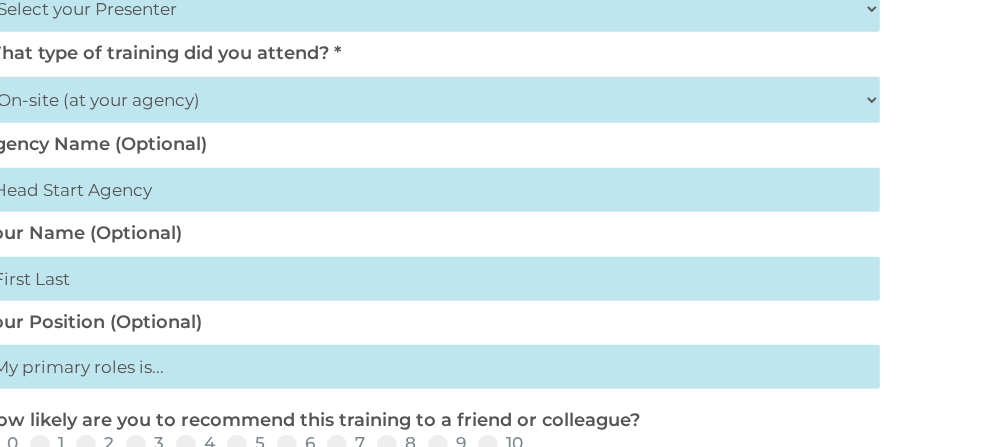 drag, startPoint x: 640, startPoint y: 315, endPoint x: 404, endPoint y: 332, distance: 236.6115 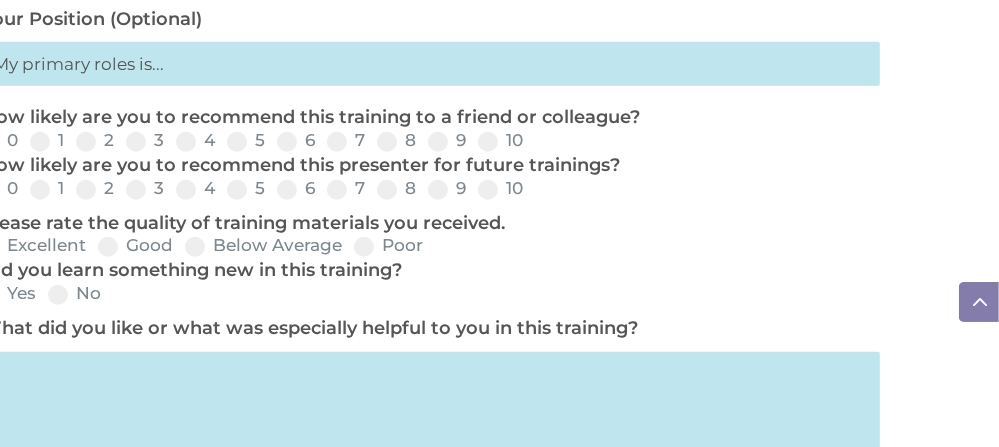 scroll, scrollTop: 911, scrollLeft: 0, axis: vertical 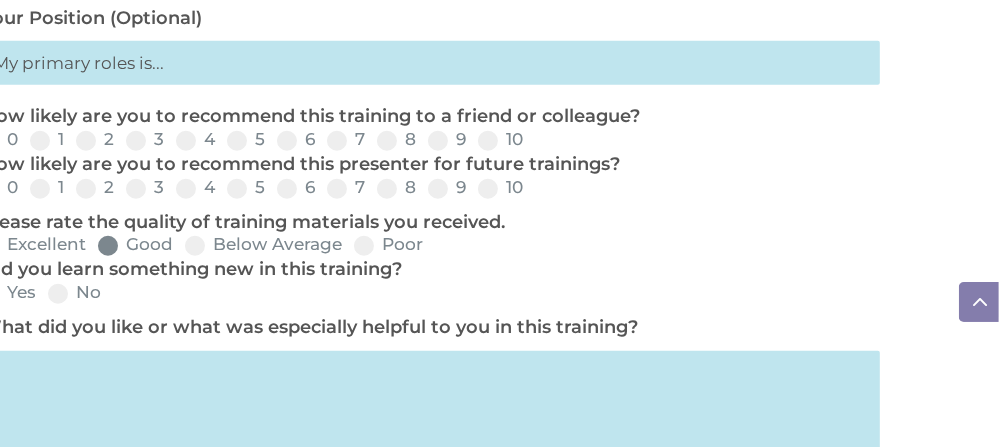 click at bounding box center [108, 246] 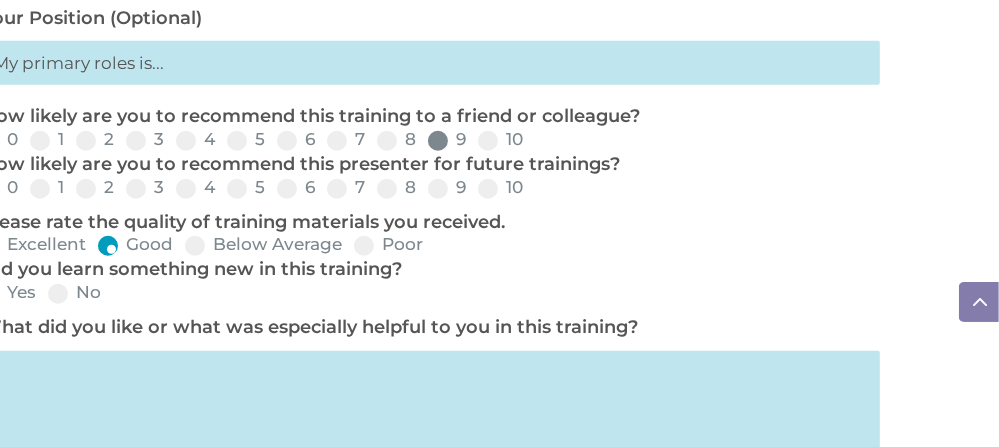 click at bounding box center (438, 141) 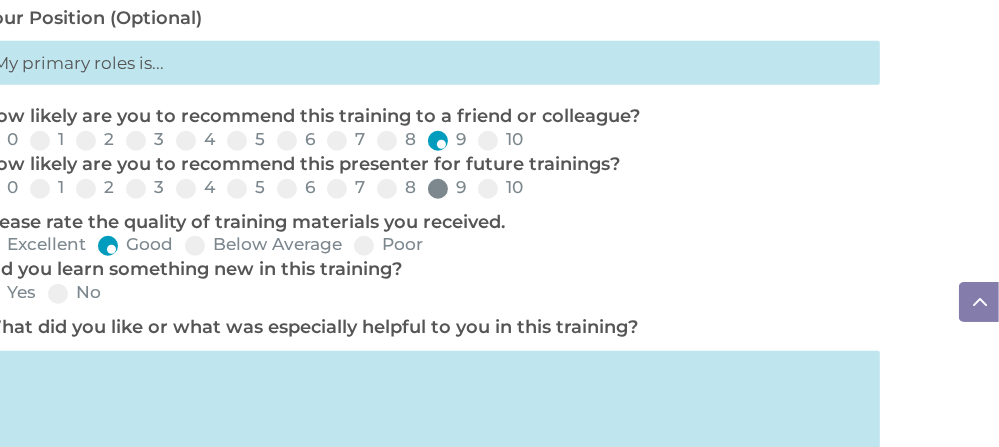 click at bounding box center [438, 189] 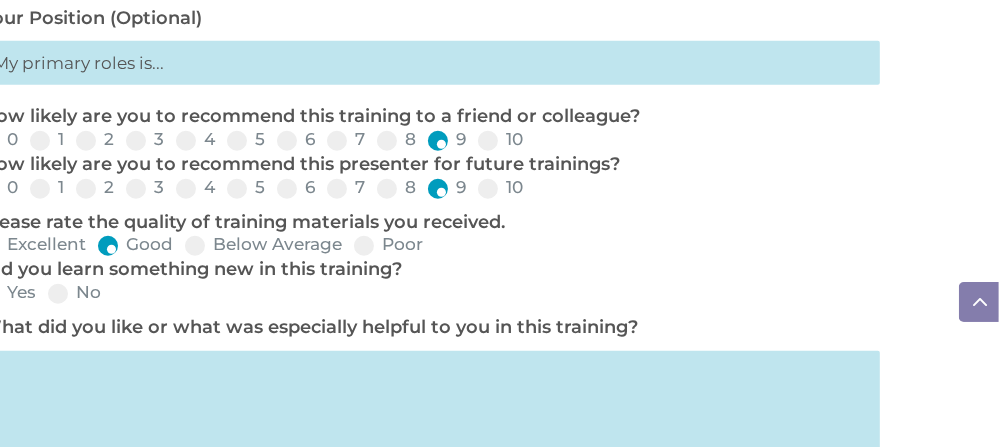 click on "Yes" at bounding box center (7, 292) 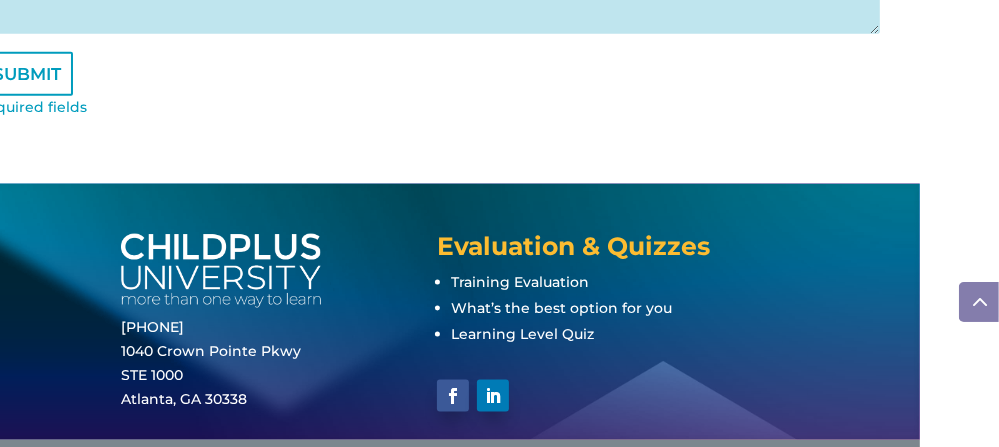scroll, scrollTop: 1633, scrollLeft: 0, axis: vertical 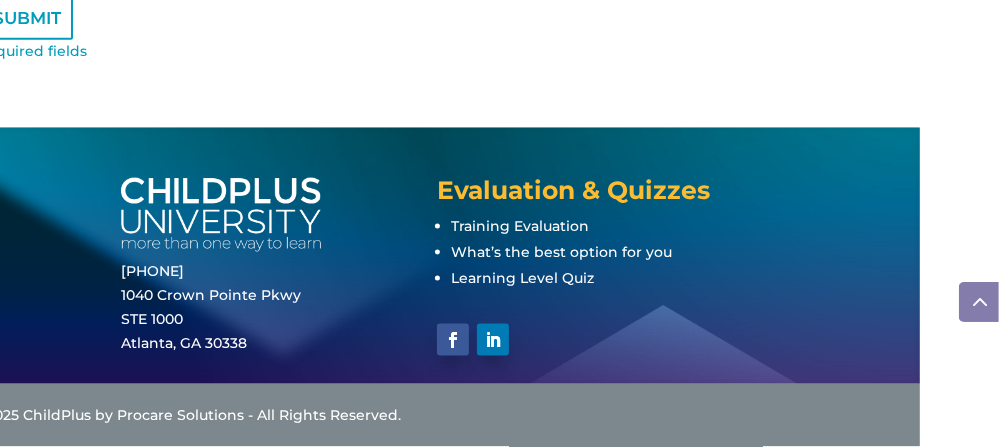 click at bounding box center (979, 302) 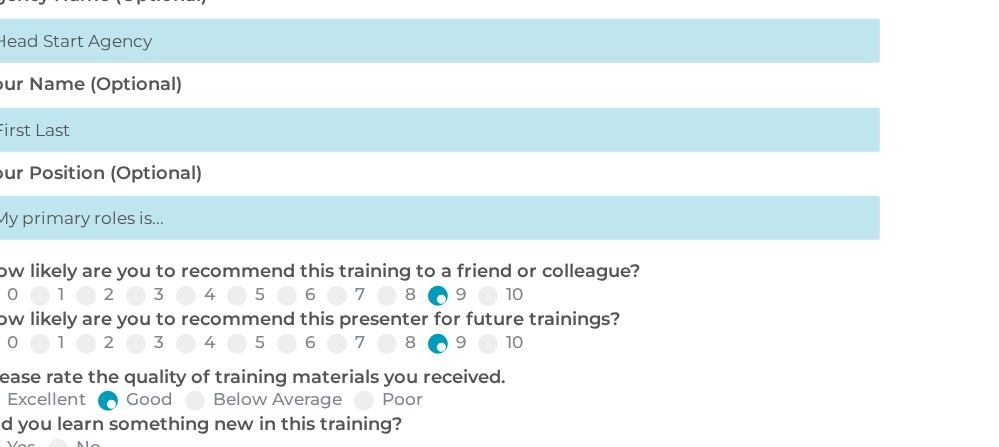 scroll, scrollTop: 739, scrollLeft: 0, axis: vertical 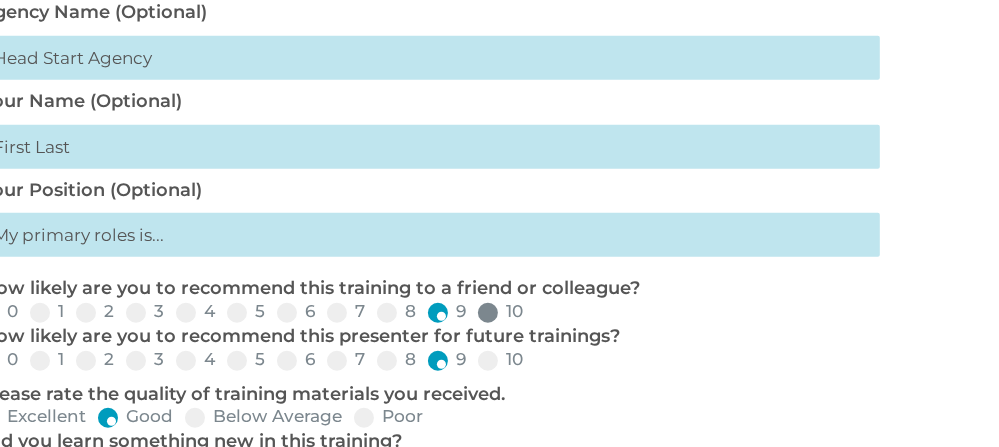 click on "10" at bounding box center [500, 311] 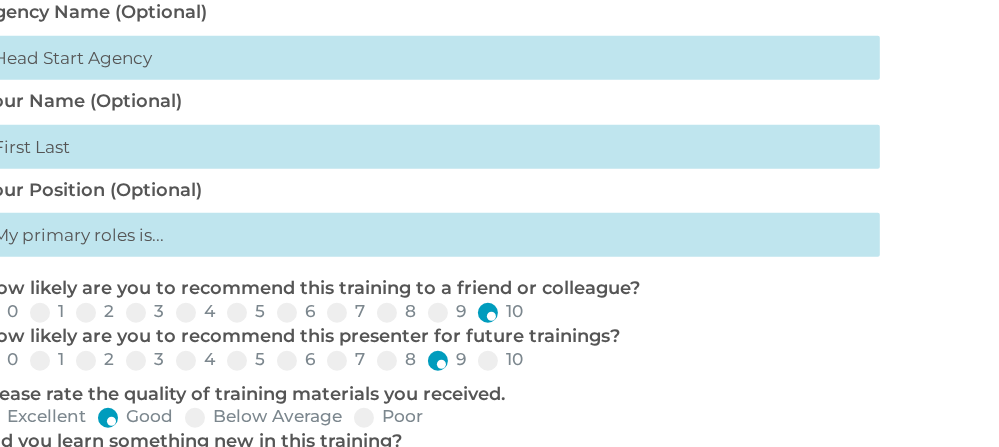 click on "0" at bounding box center (34, 319) 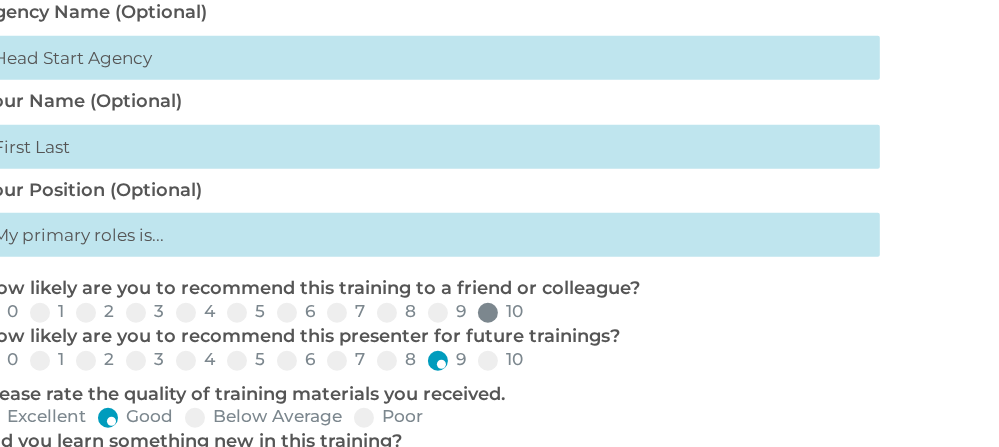 click on "1" at bounding box center (80, 319) 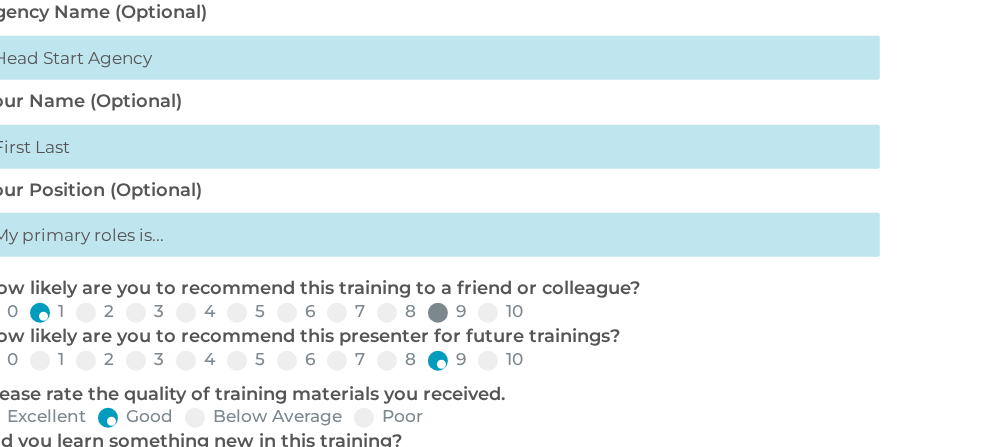 click at bounding box center (438, 313) 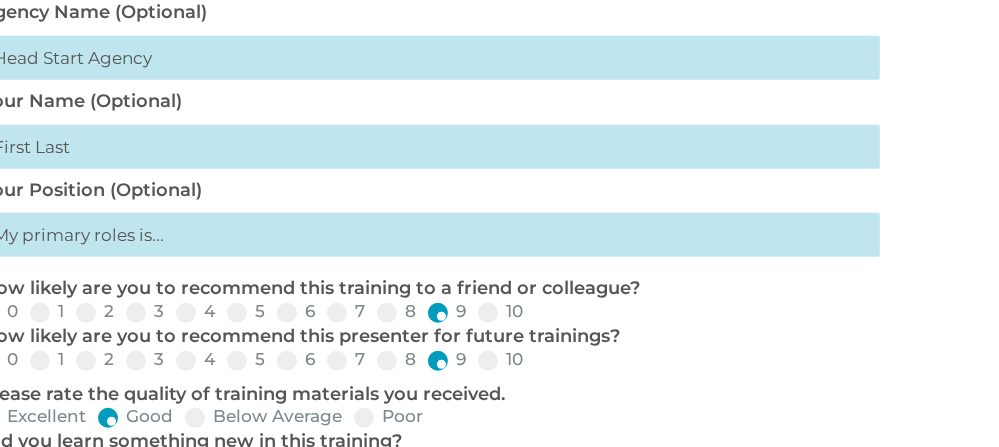 click on "0
1
2
3
4
5
6
7
8
9
10" at bounding box center [420, 313] 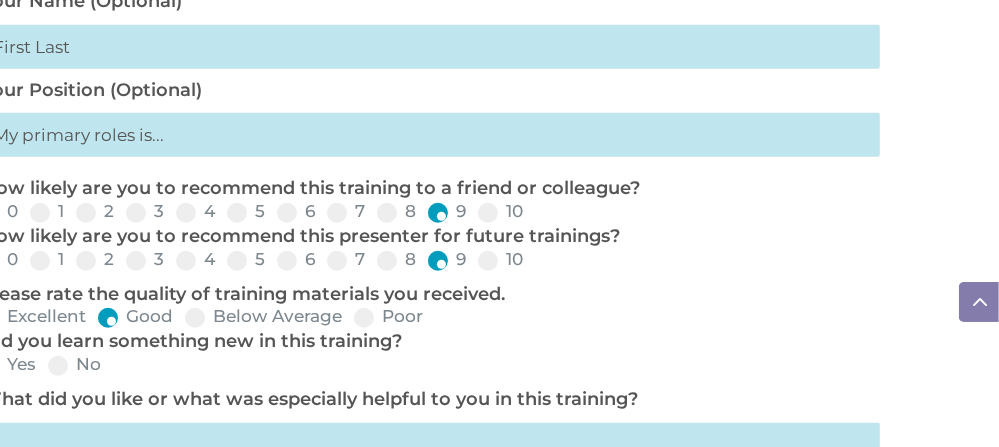 scroll, scrollTop: 842, scrollLeft: 0, axis: vertical 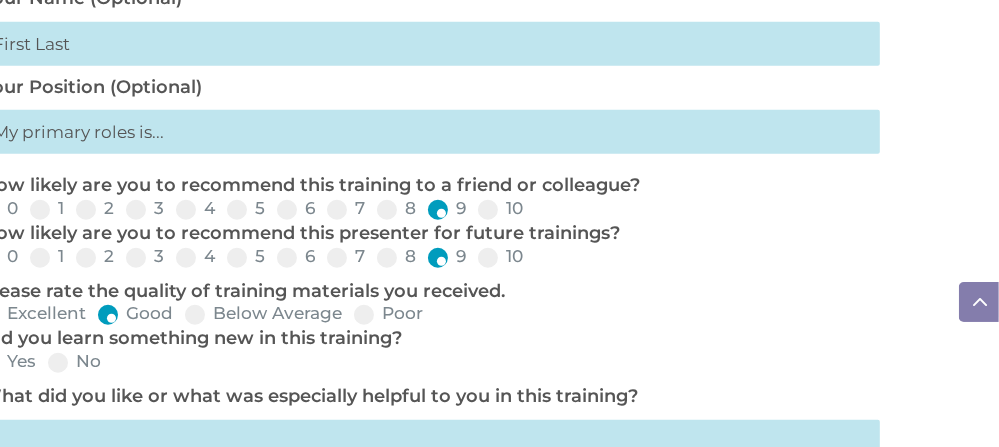 click on "Yes" at bounding box center (7, 361) 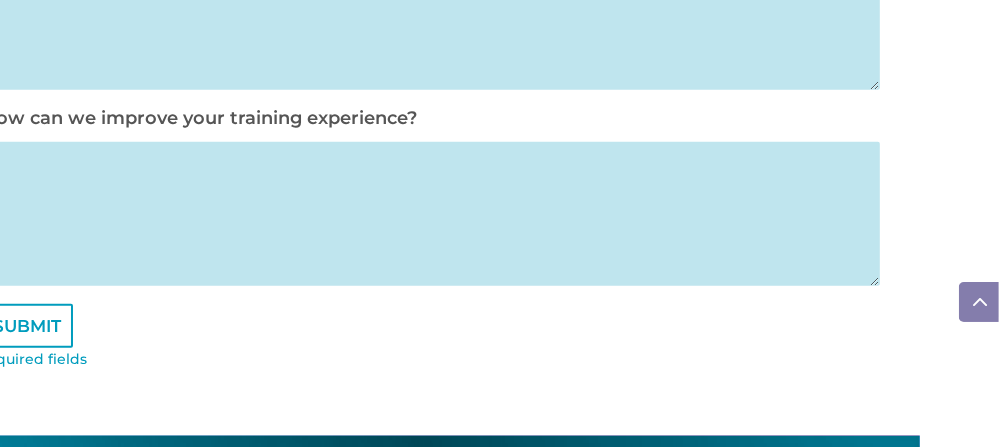 scroll, scrollTop: 1312, scrollLeft: 0, axis: vertical 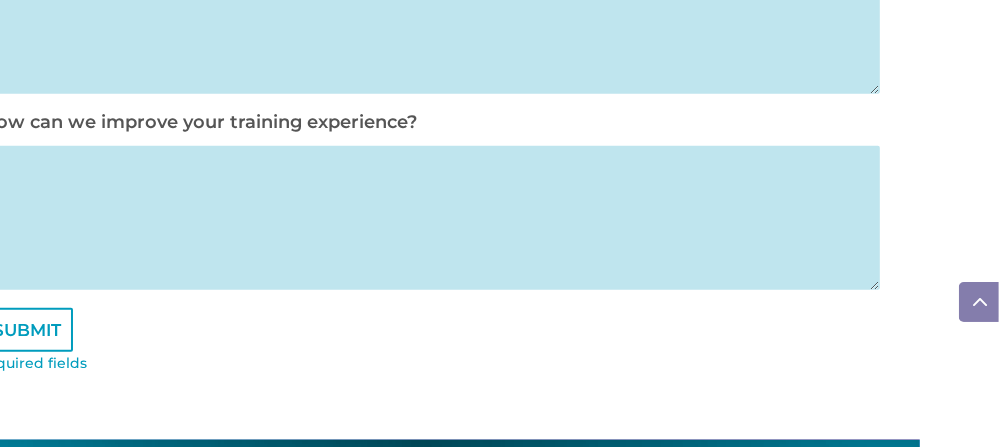 click on "SUBMIT" at bounding box center [27, 330] 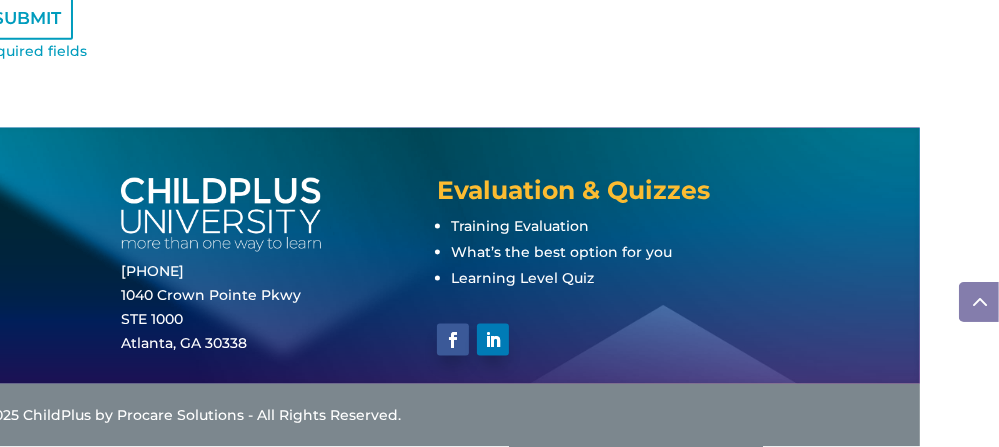 scroll, scrollTop: 661, scrollLeft: 0, axis: vertical 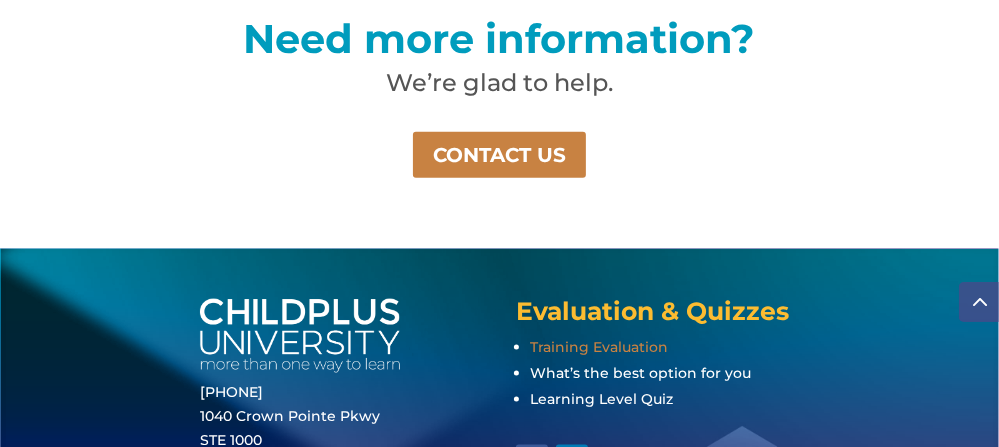 click on "Training Evaluation" at bounding box center [599, 347] 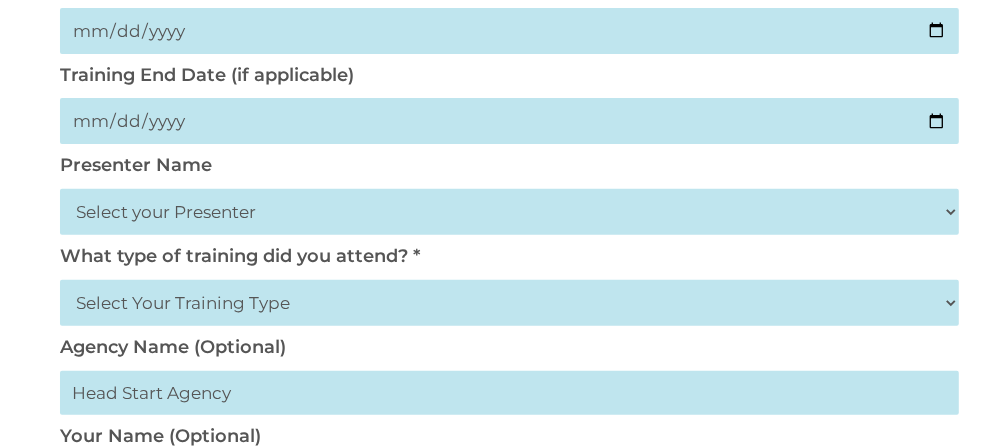 scroll, scrollTop: 407, scrollLeft: 0, axis: vertical 